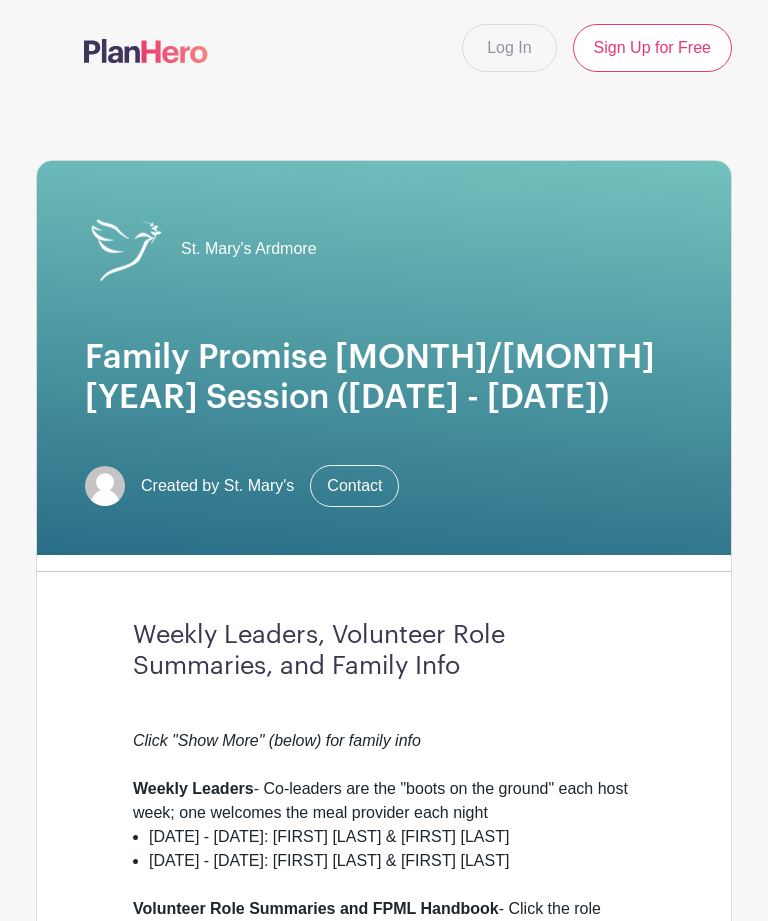 scroll, scrollTop: 0, scrollLeft: 0, axis: both 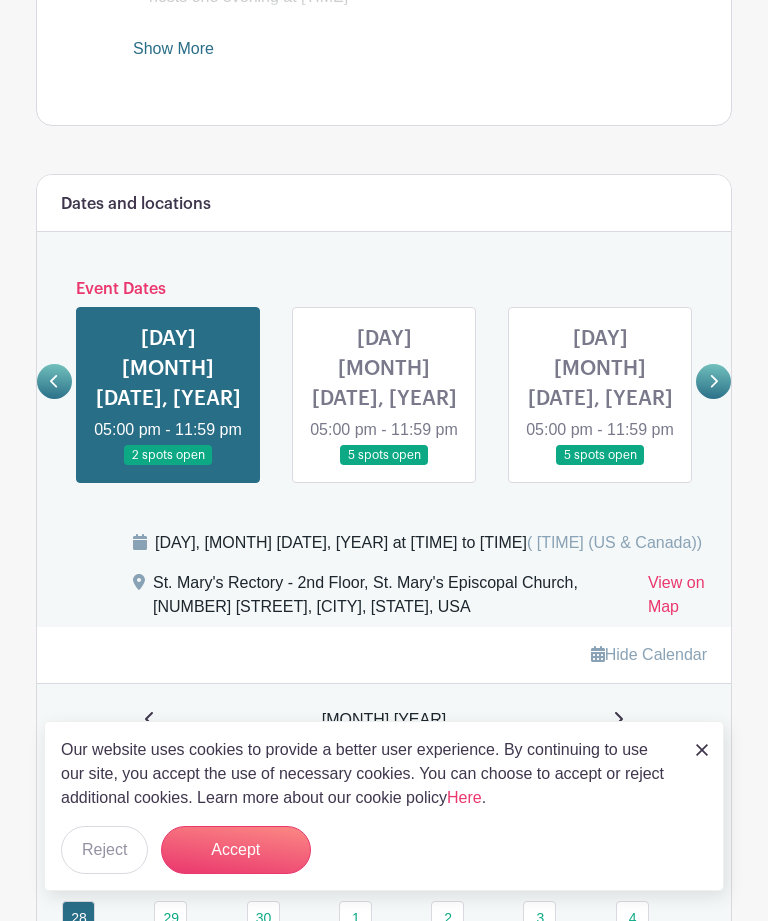 click at bounding box center (600, 466) 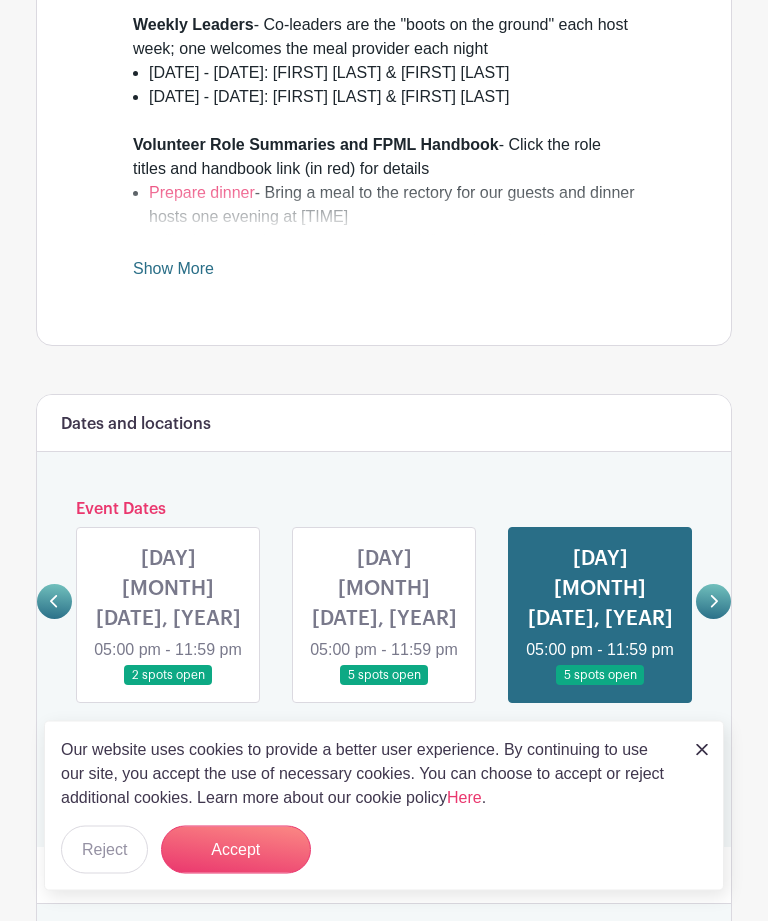 scroll, scrollTop: 764, scrollLeft: 0, axis: vertical 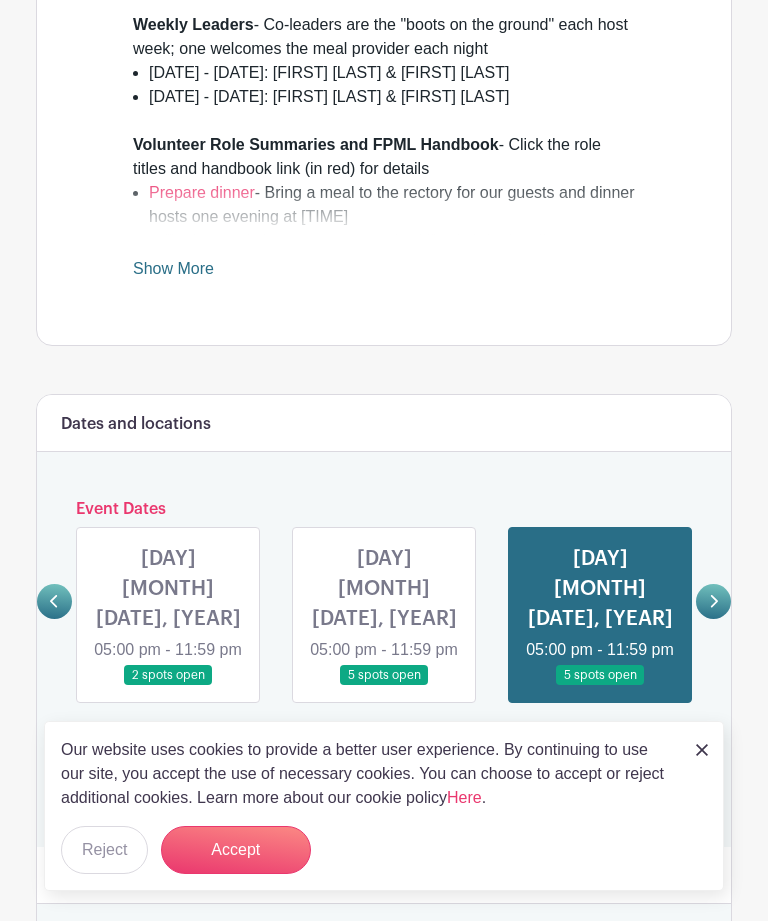 click at bounding box center [713, 601] 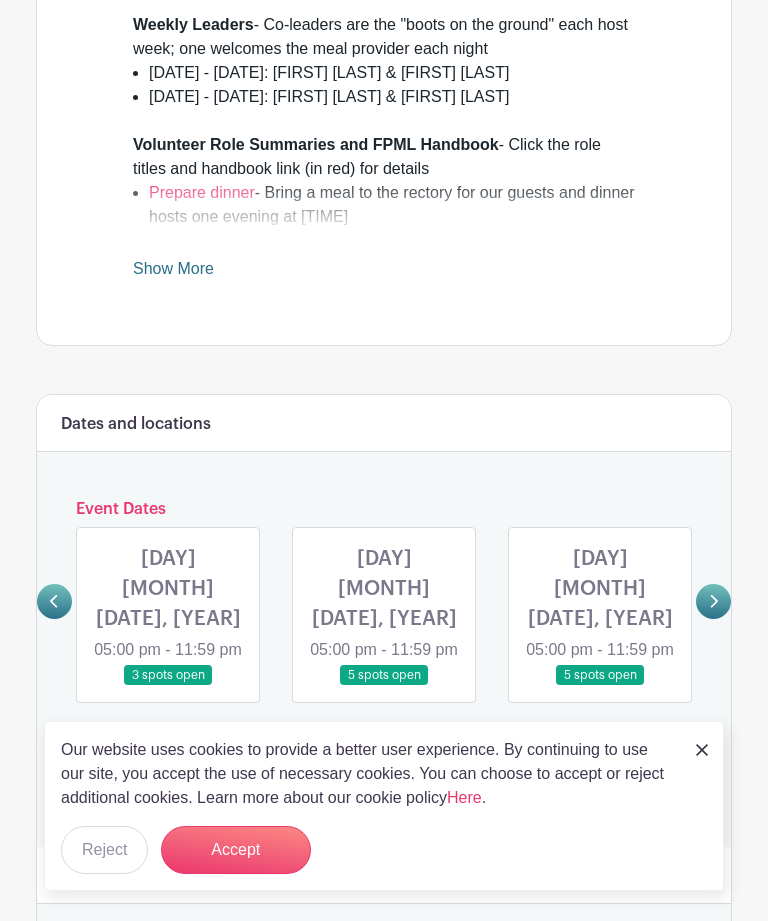 click at bounding box center [384, 686] 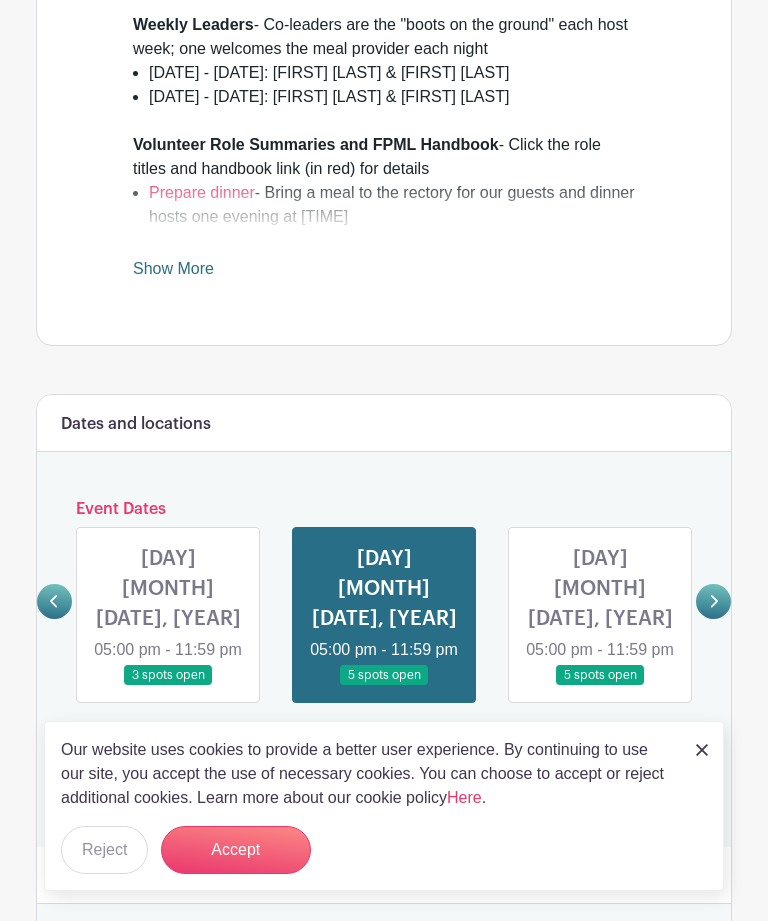 click at bounding box center [384, 686] 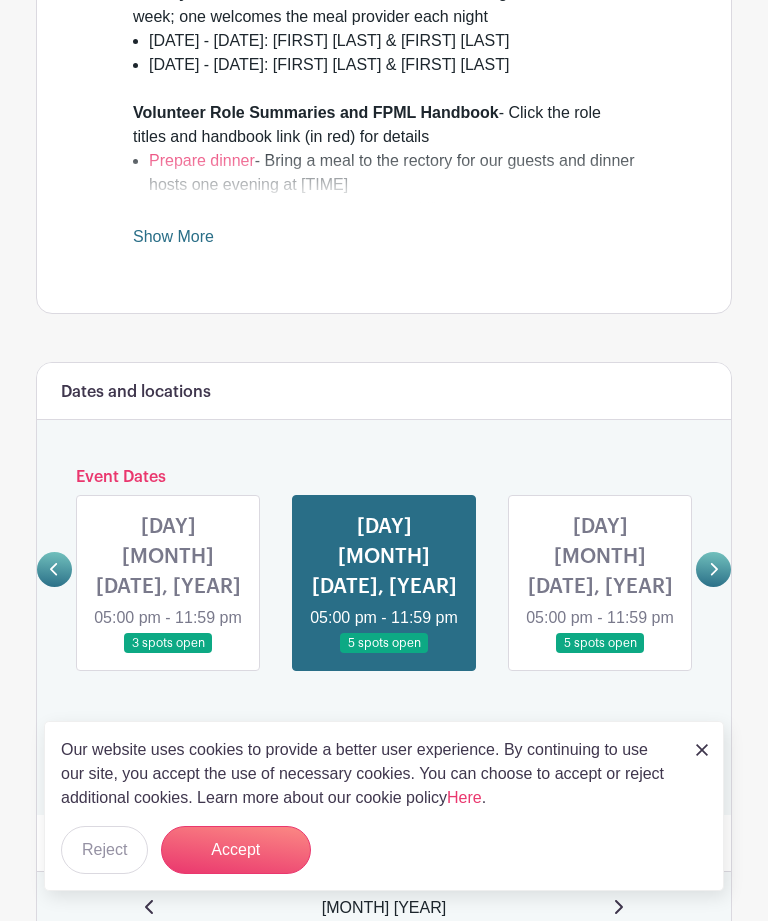 click on "Accept" at bounding box center [236, 850] 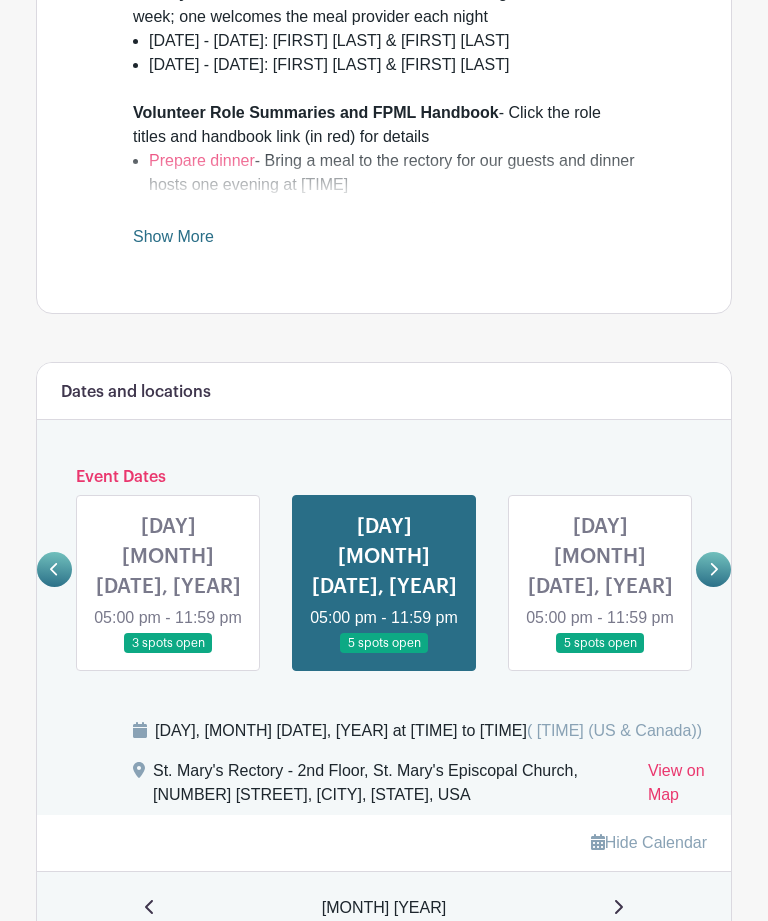 click at bounding box center (384, 654) 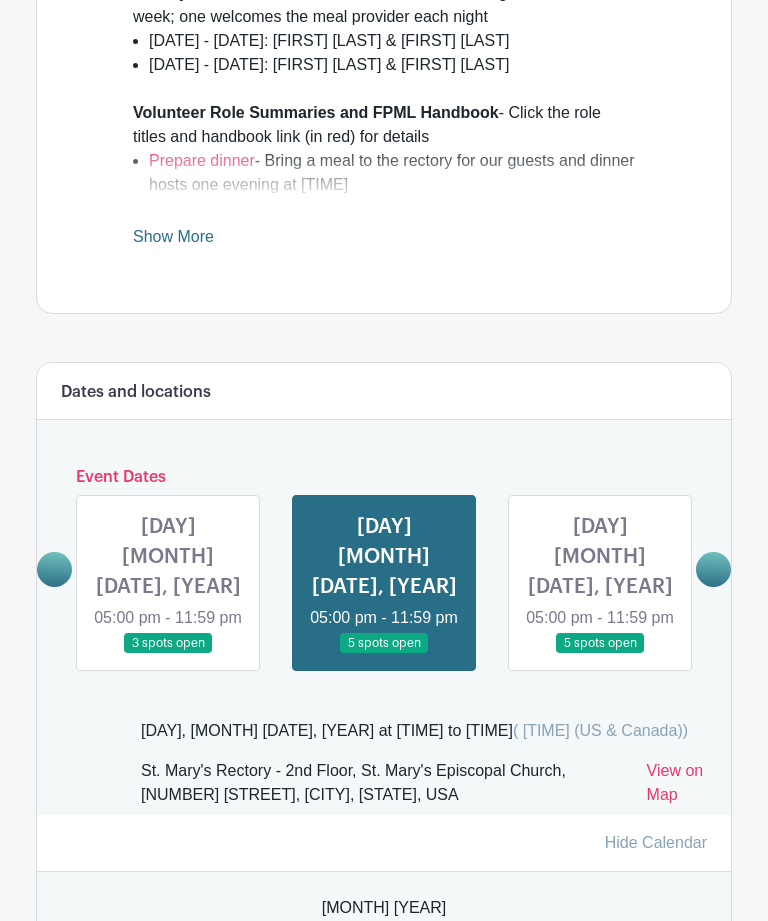 click at bounding box center [384, 654] 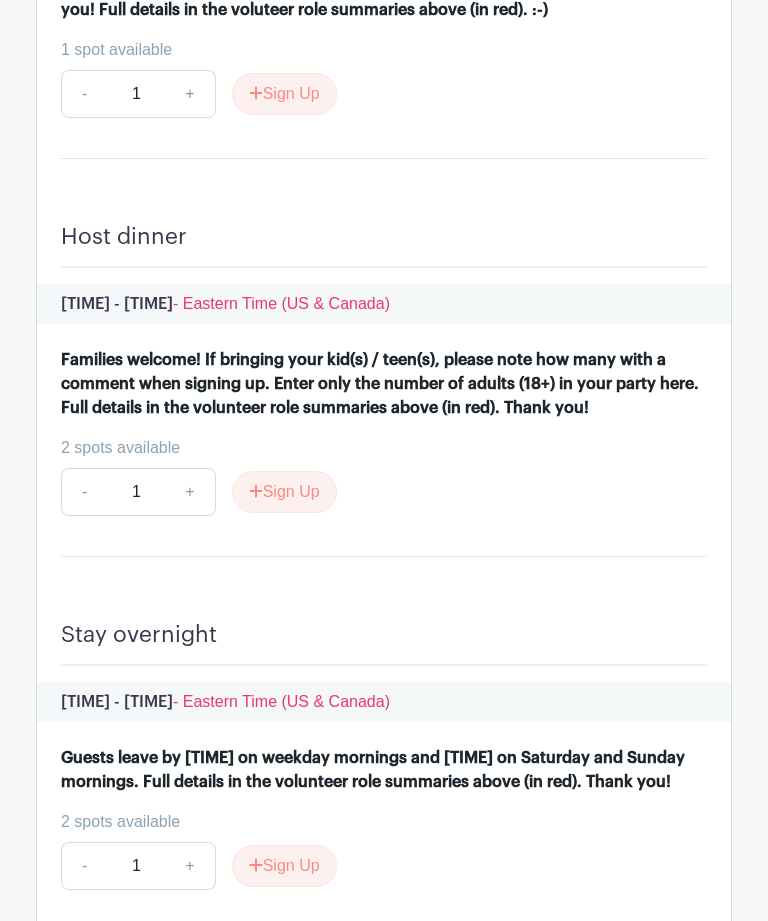scroll, scrollTop: 2197, scrollLeft: 0, axis: vertical 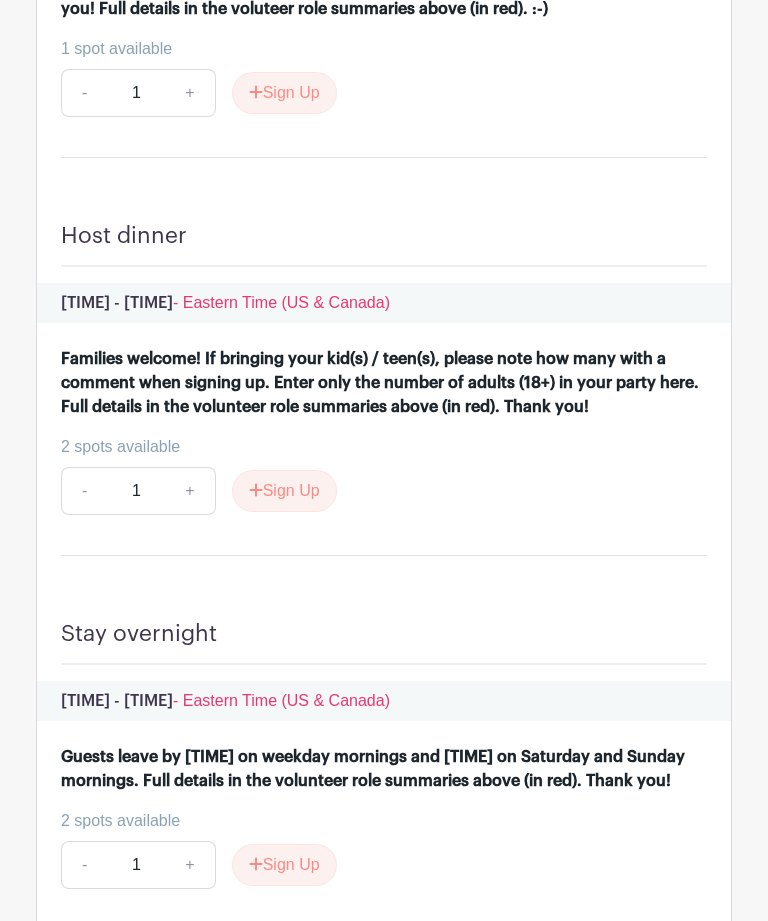click on "Sign Up" at bounding box center [284, 491] 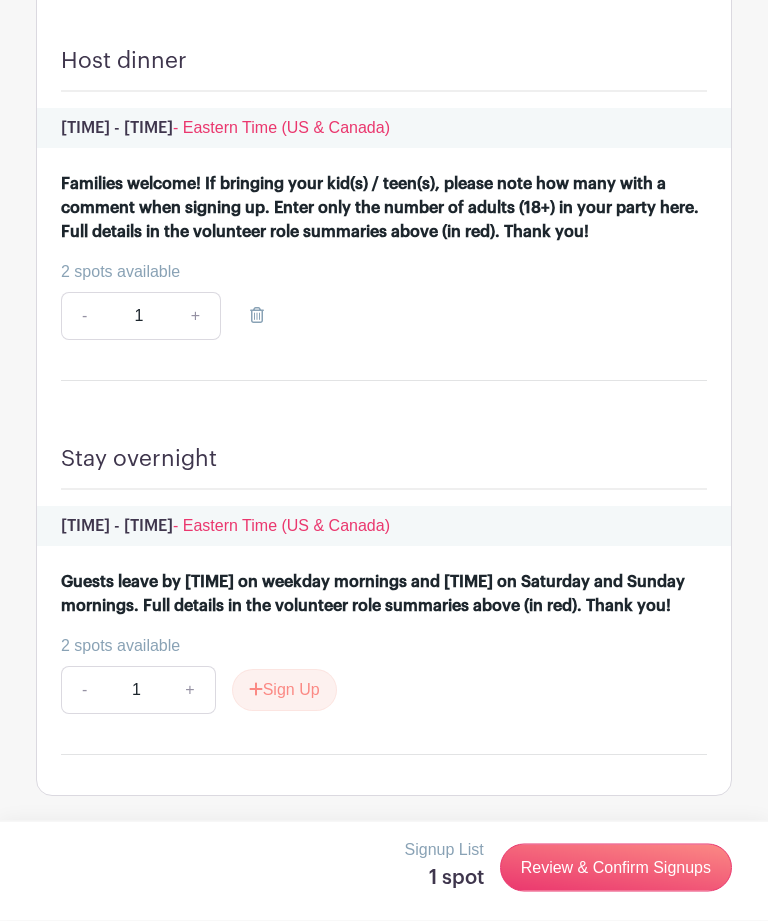 scroll, scrollTop: 2369, scrollLeft: 0, axis: vertical 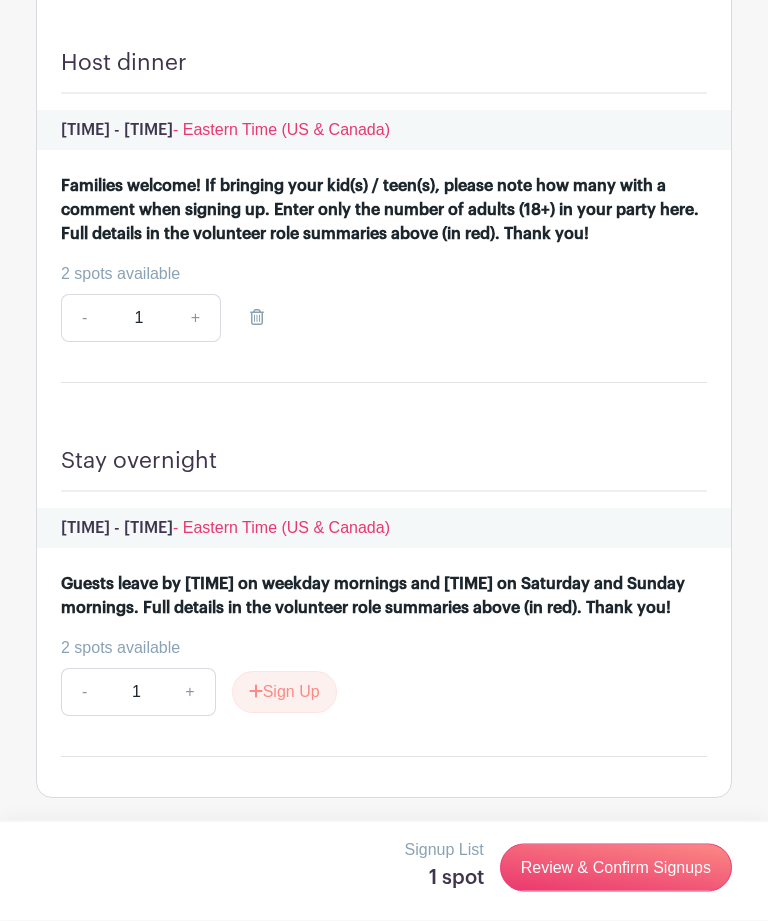 click on "Review & Confirm Signups" at bounding box center (616, 868) 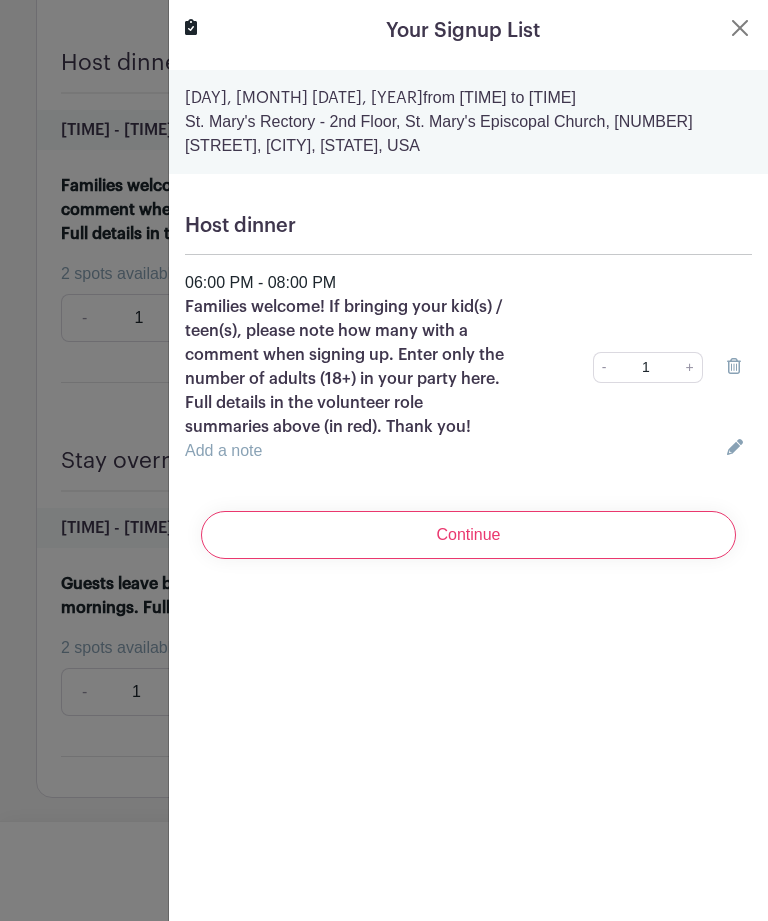 click on "Continue" at bounding box center (468, 535) 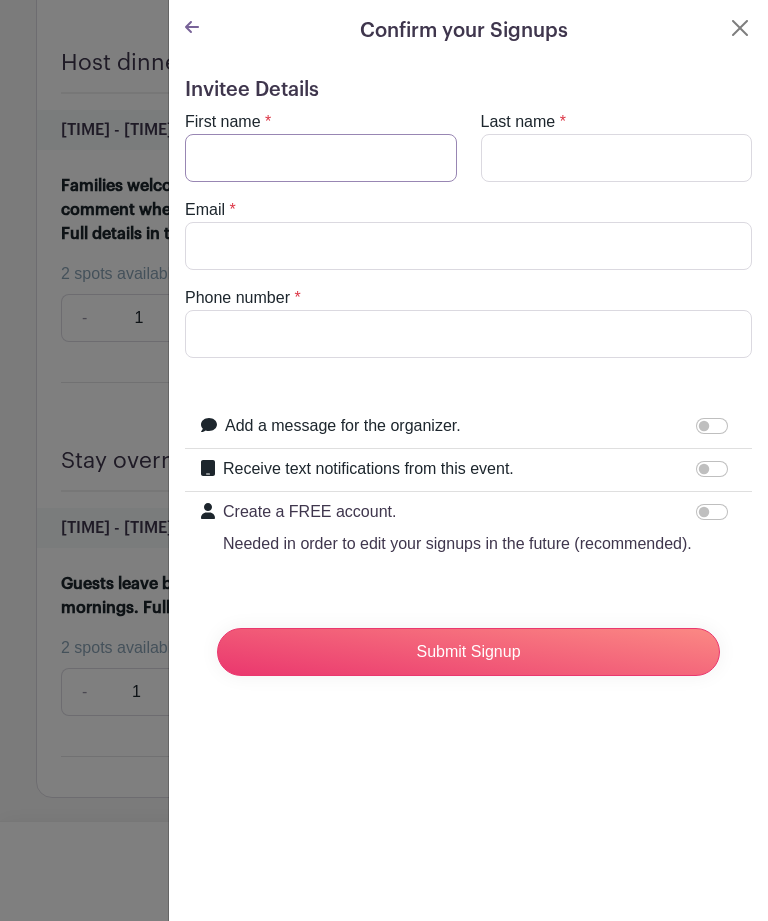 click on "First name" at bounding box center [321, 158] 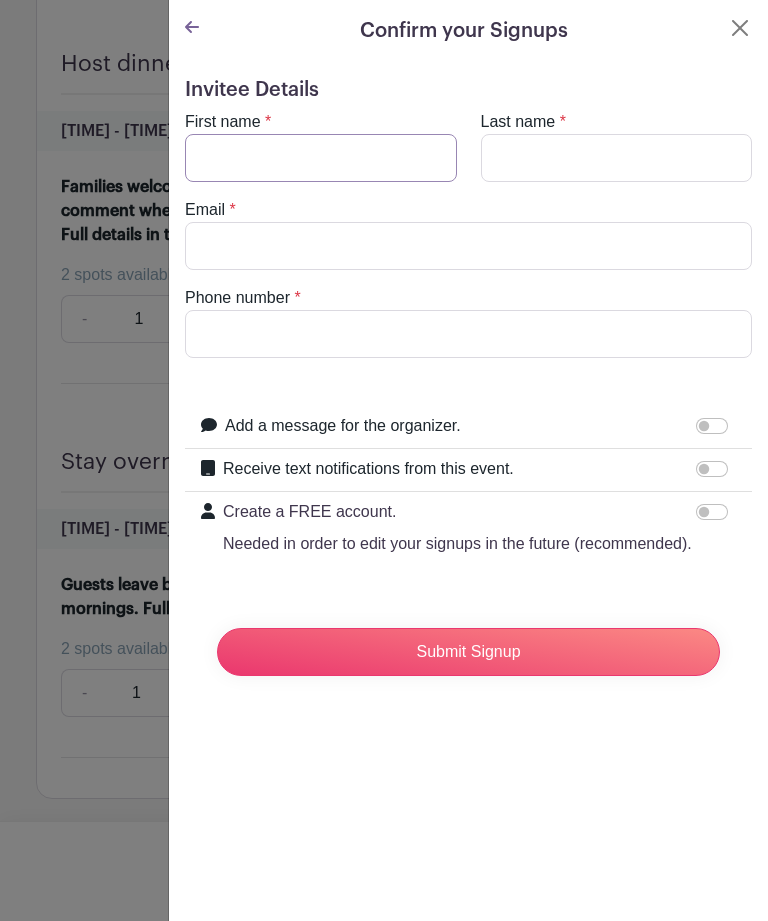 click on "First name" at bounding box center (321, 158) 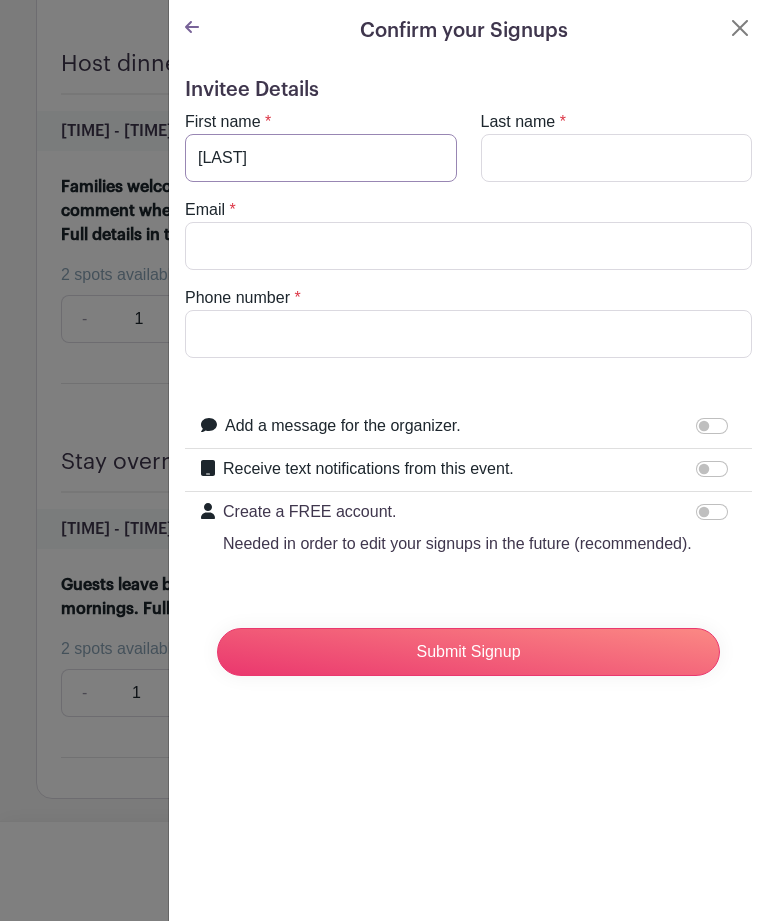 type on "[LAST]" 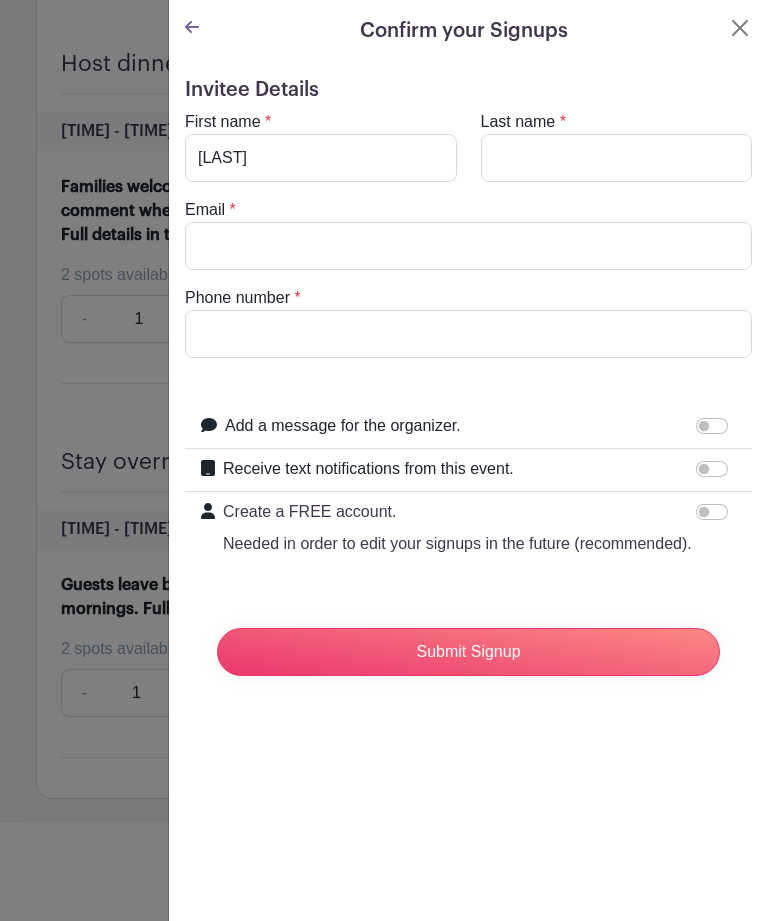 click on "Last name" at bounding box center (617, 158) 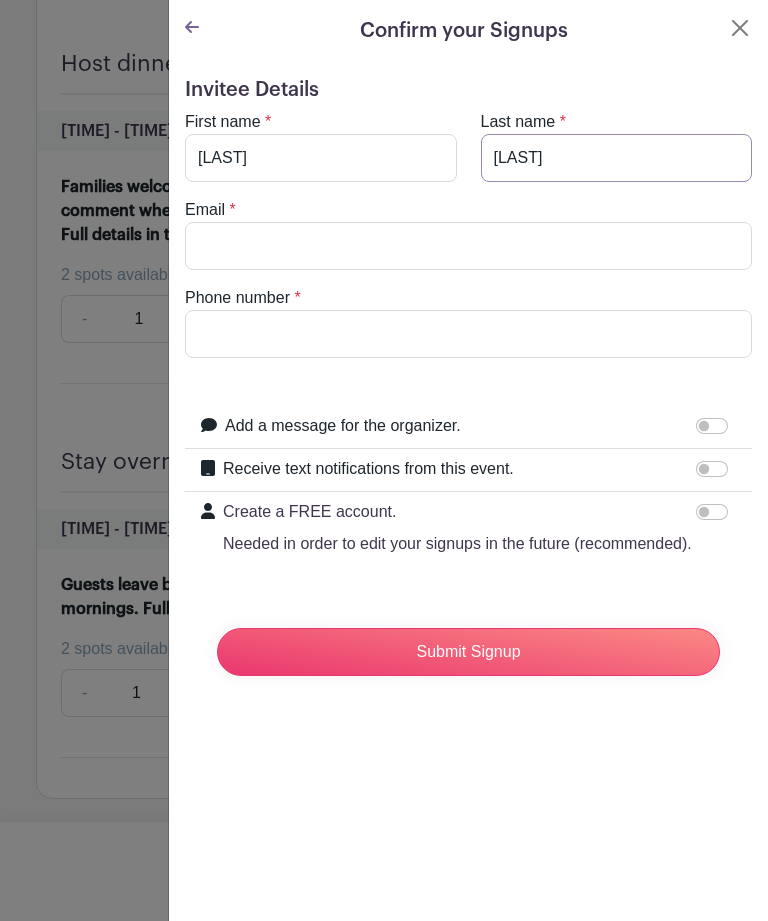 type on "[LAST]" 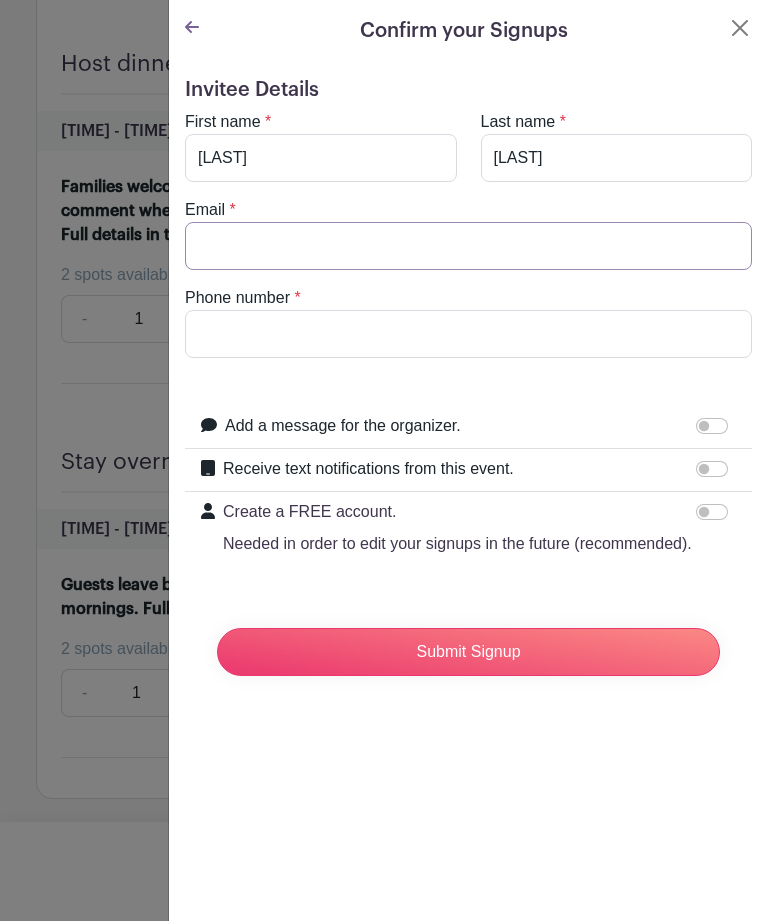 click on "Email" at bounding box center [468, 246] 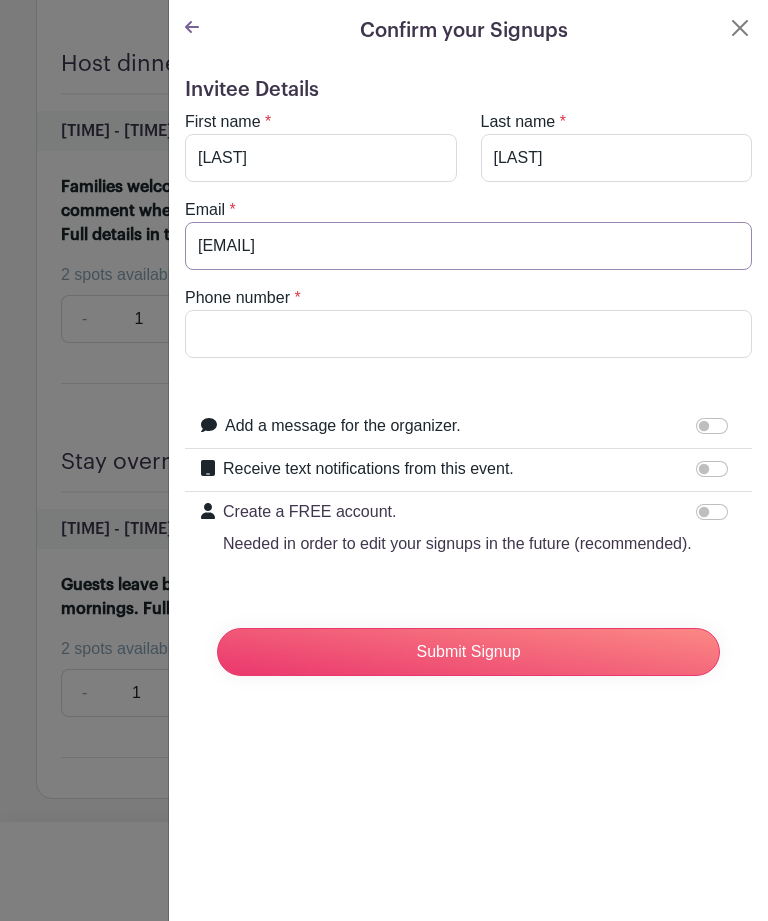 type on "[EMAIL]" 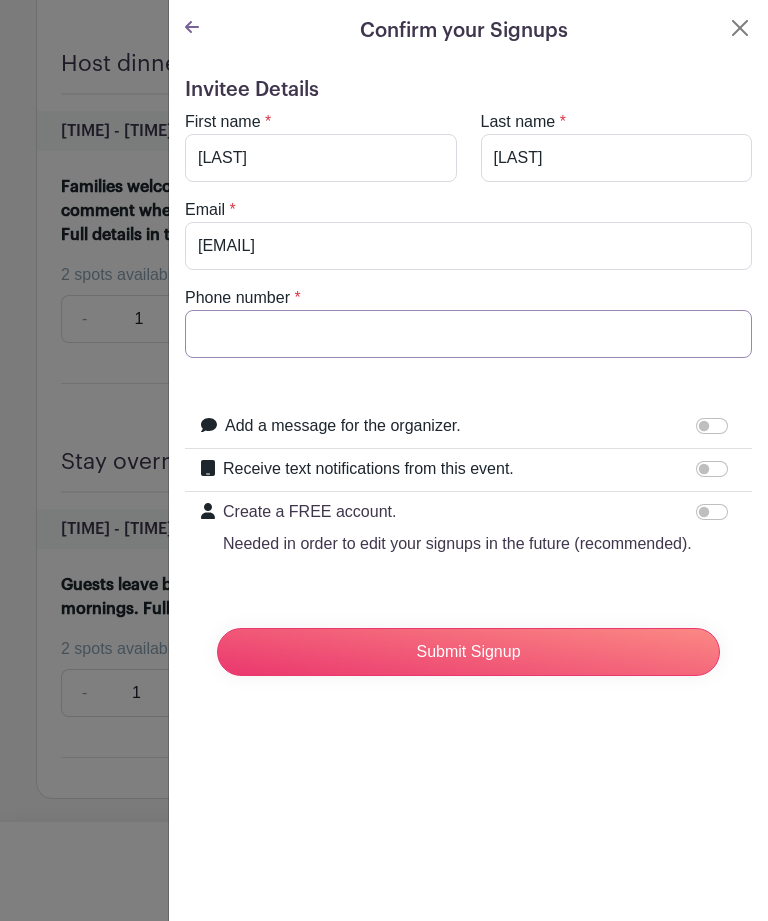 click on "Phone number" at bounding box center [468, 334] 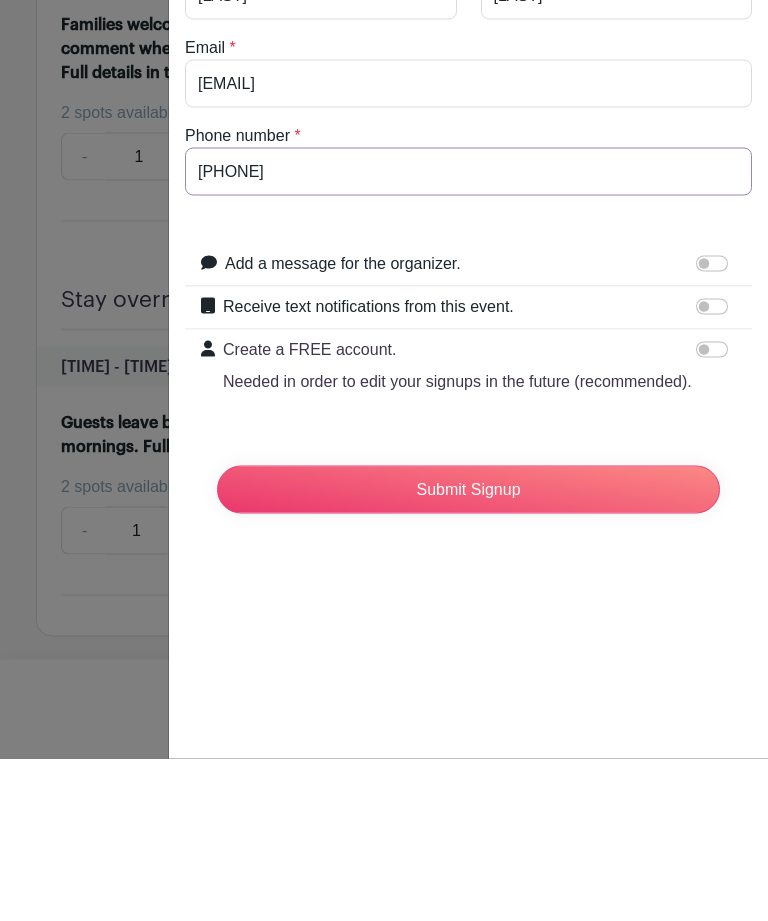 type on "[PHONE]" 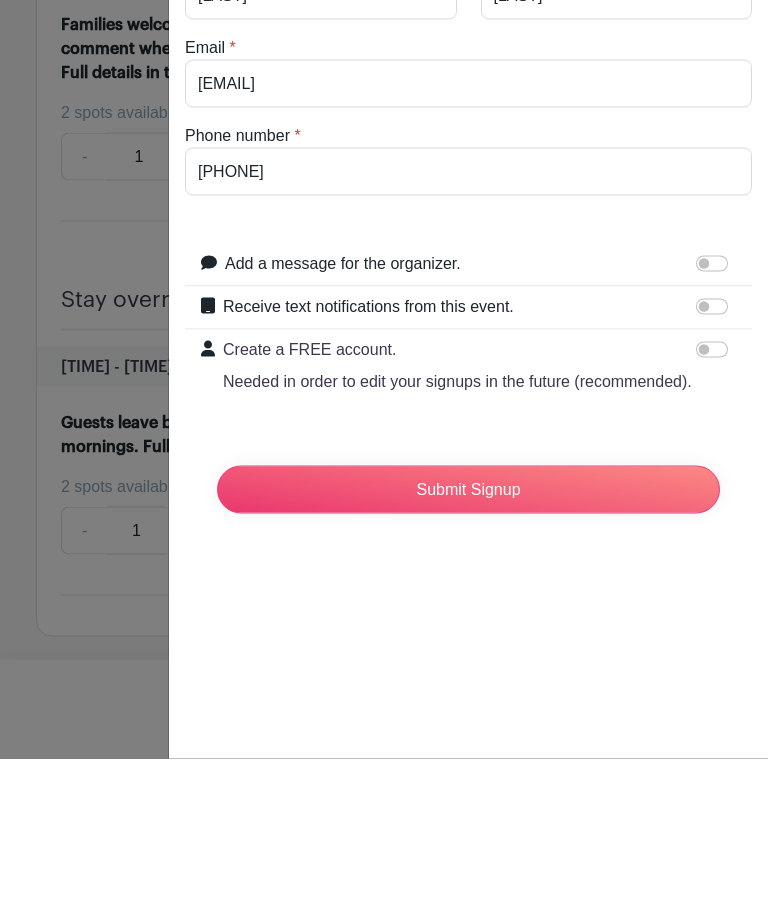 click on "Submit Signup" at bounding box center (468, 652) 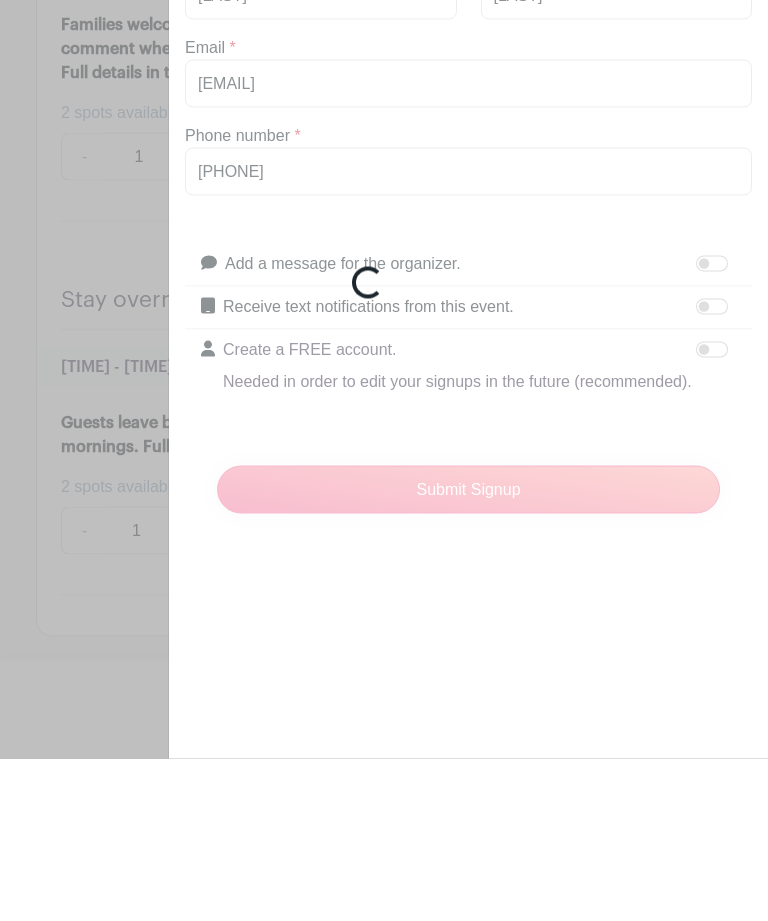 scroll, scrollTop: 2400, scrollLeft: 0, axis: vertical 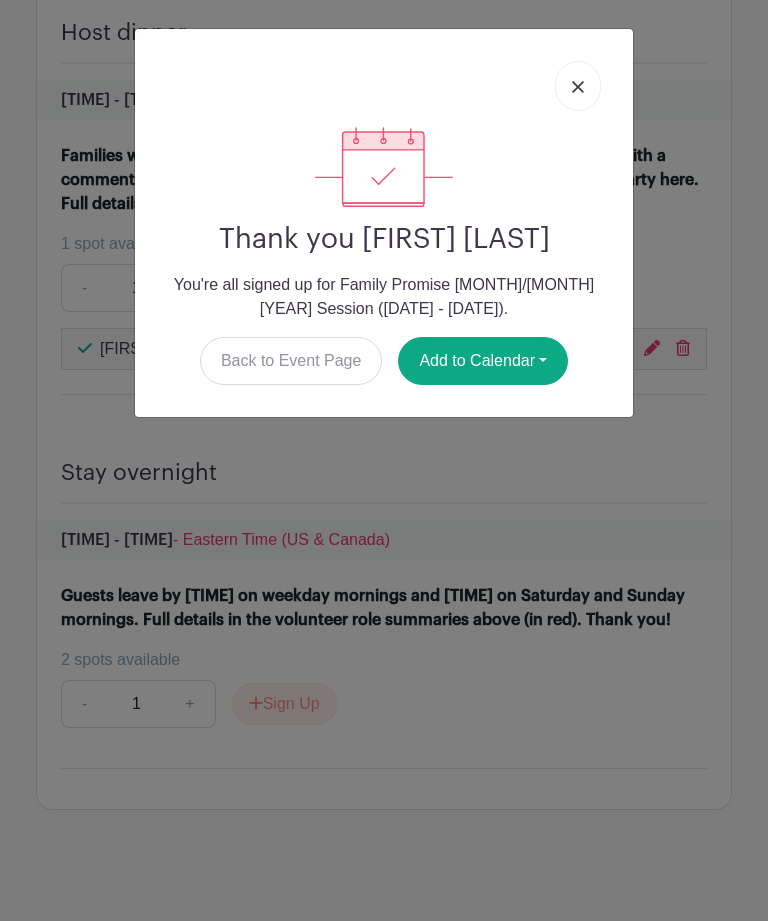 click on "Back to Event Page" at bounding box center [291, 361] 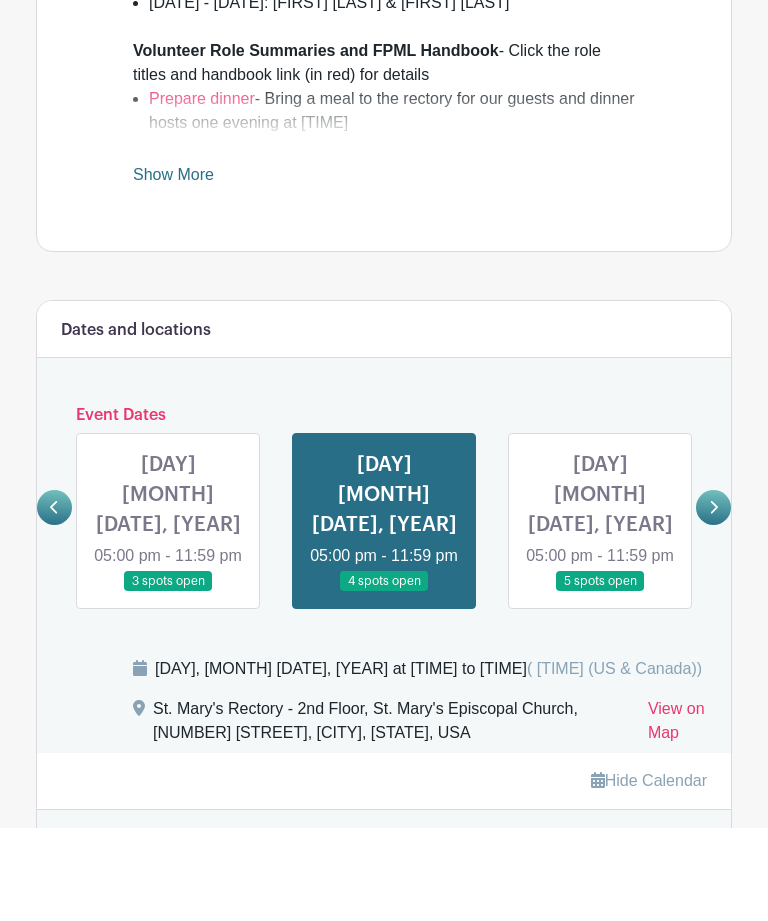 scroll, scrollTop: 871, scrollLeft: 0, axis: vertical 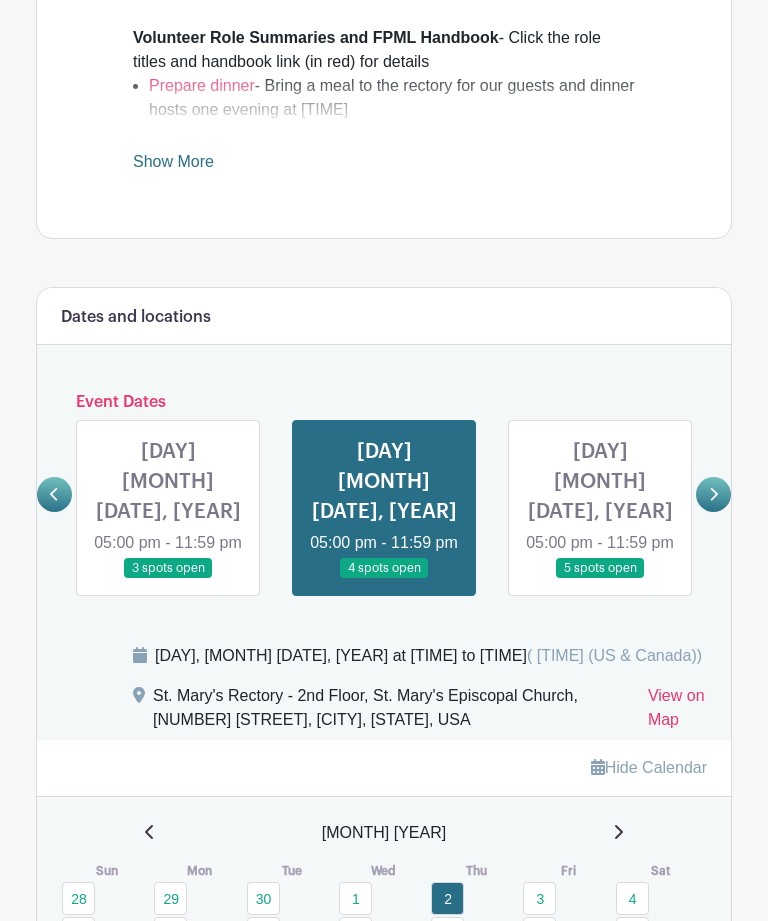 click at bounding box center [713, 494] 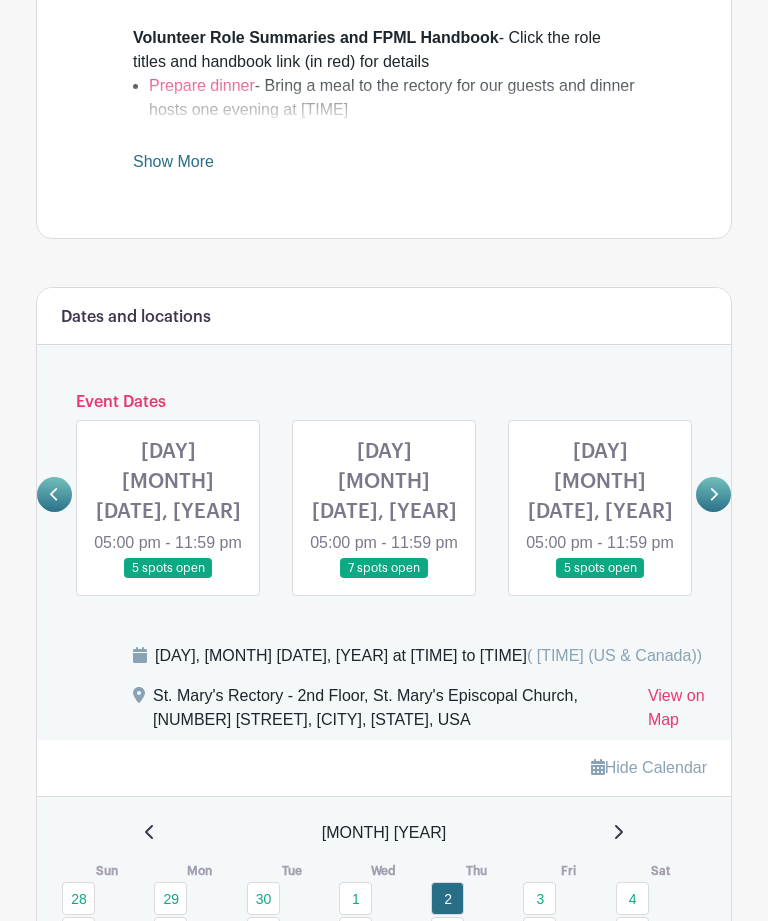 click at bounding box center [713, 494] 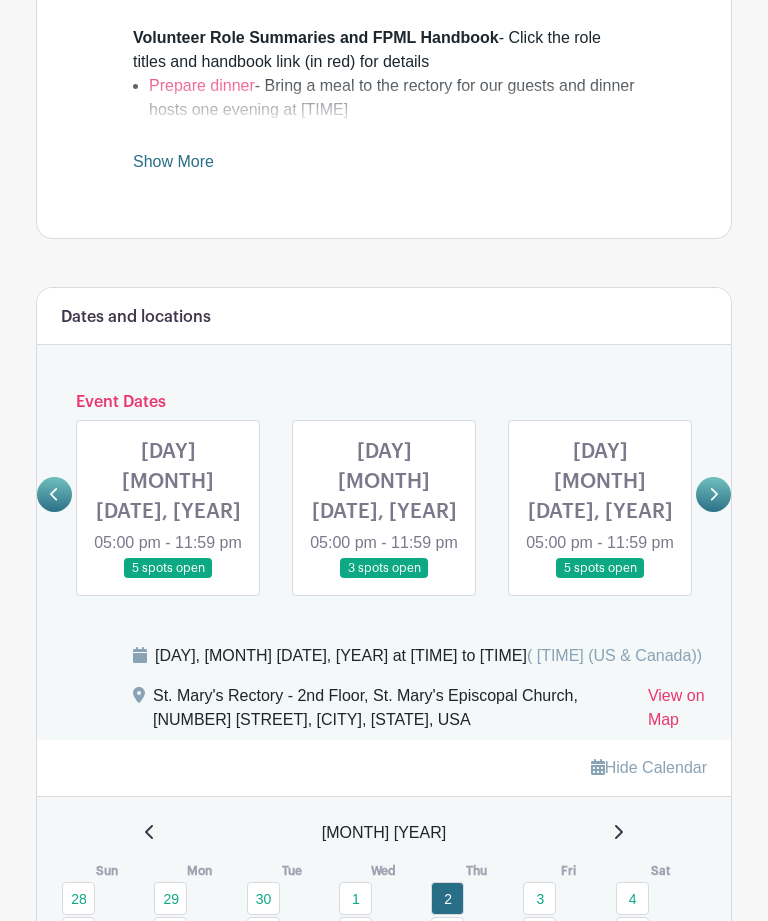 click on "Log In
Sign Up for Free
St. Mary's Ardmore
Family Promise [MONTH]/[MONTH] [YEAR] Session ([DATE] - [DATE])
Created by St. Mary's
Contact
Weekly Leaders, Volunteer Role Summaries, and Family Info
Click "Show More" (below) for family info
Weekly Leaders  - Co-leaders are the "boots on the ground" each host week; one welcomes the meal provider each night
[DATE] - [DATE]: [FIRST] [LAST] & [FIRST] [LAST]
[DATE] - [DATE]: [FIRST] [LAST] & [FIRST] [LAST]
Volunteer Role Summaries and FPML Handbook
Prepare dinner
Host dinner see here )" at bounding box center [384, 796] 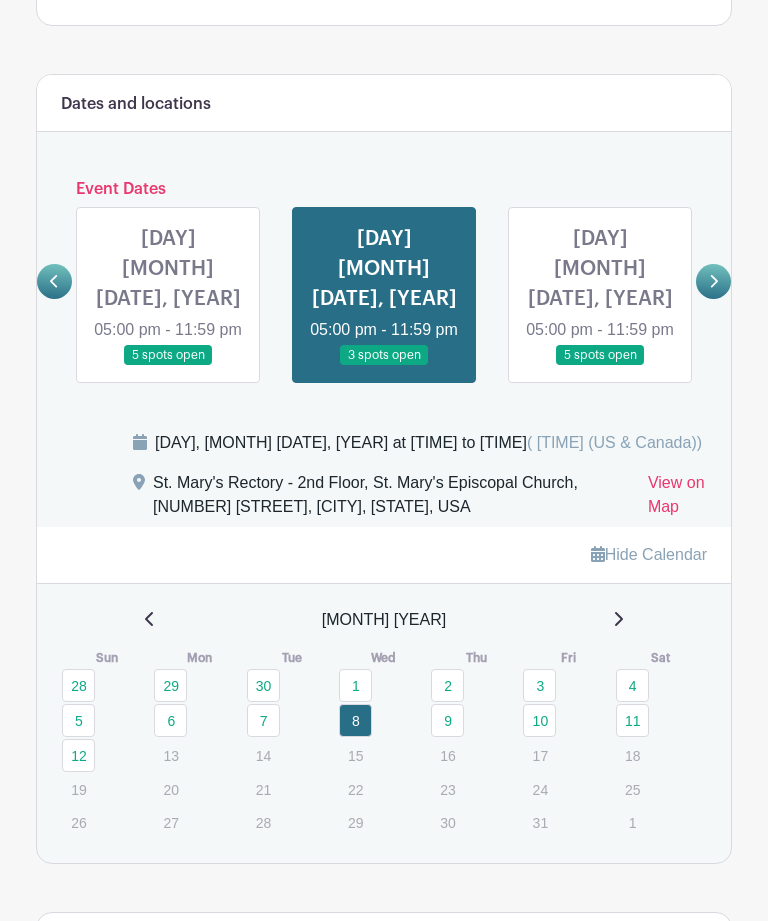 scroll, scrollTop: 1083, scrollLeft: 0, axis: vertical 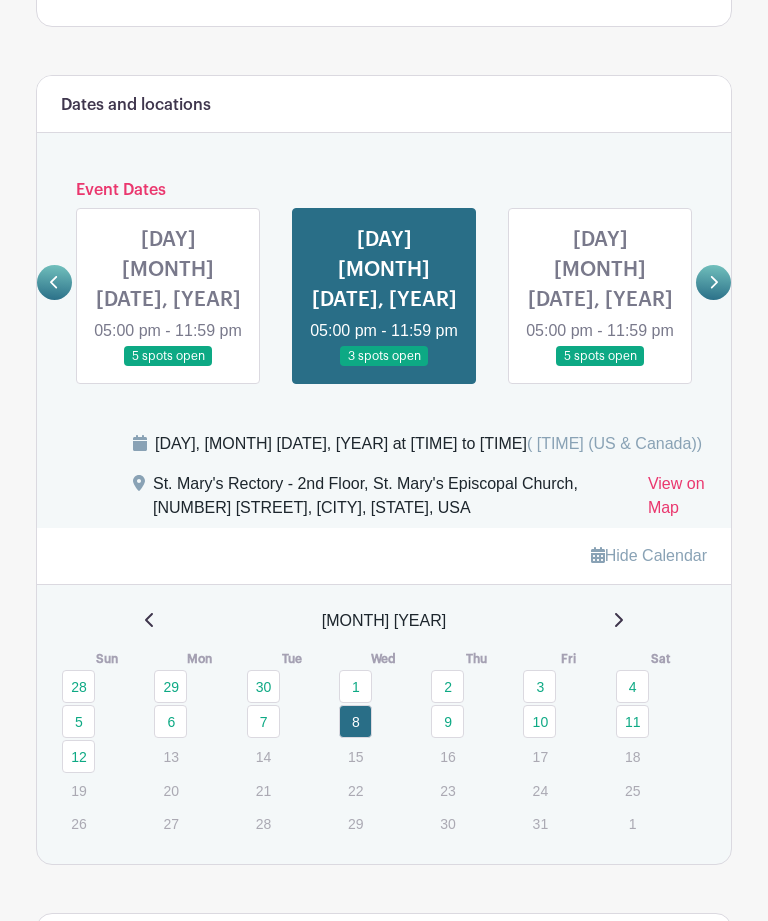 click at bounding box center (600, 367) 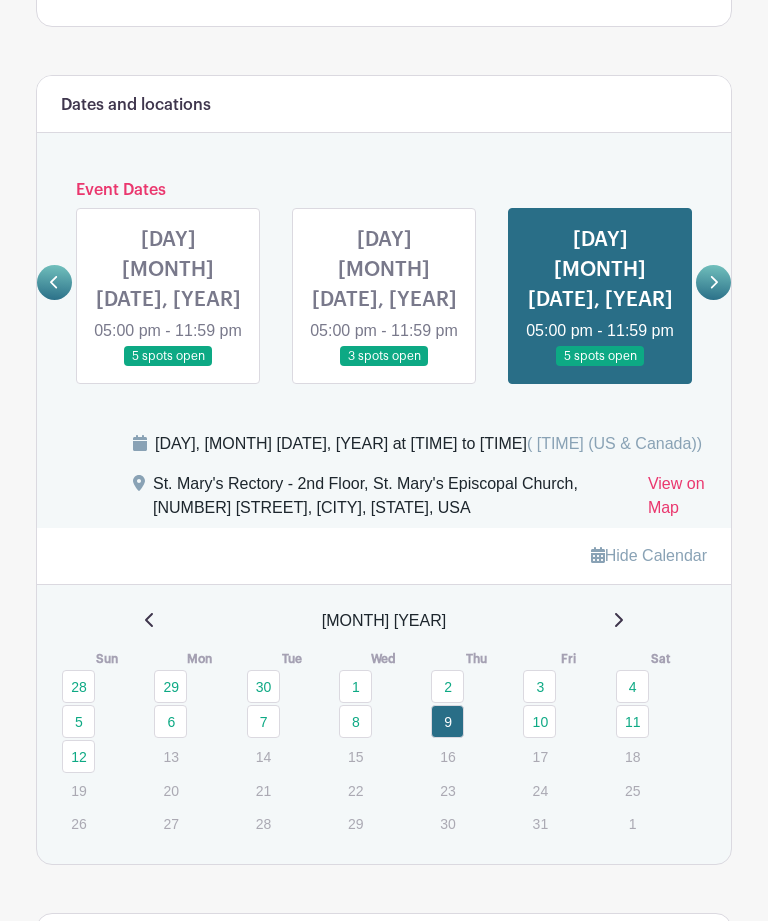 click at bounding box center [600, 367] 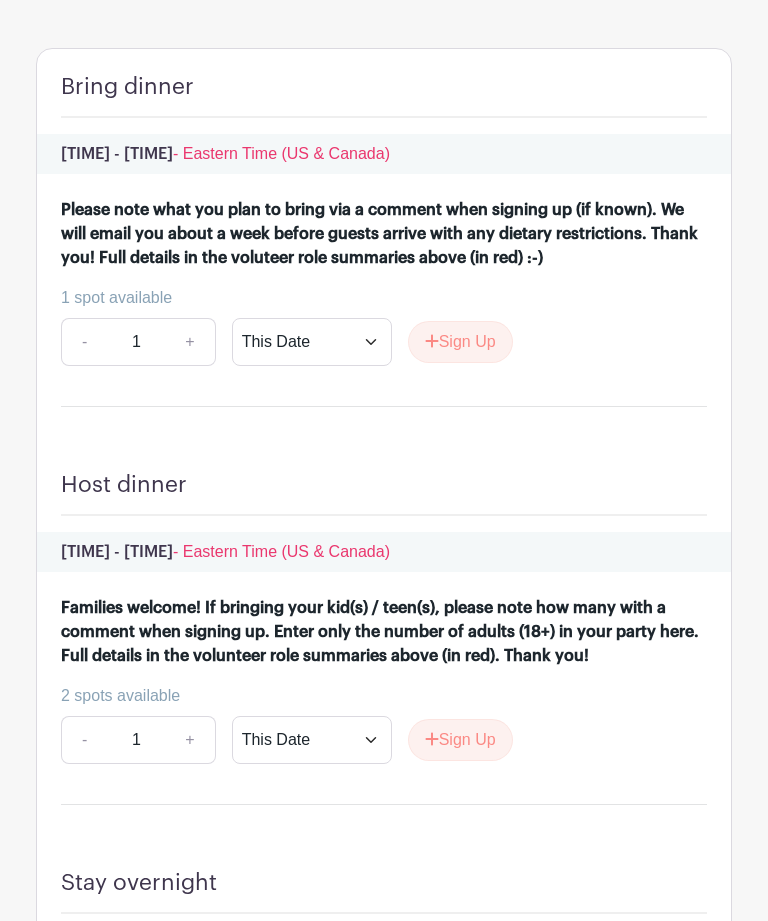 scroll, scrollTop: 2097, scrollLeft: 0, axis: vertical 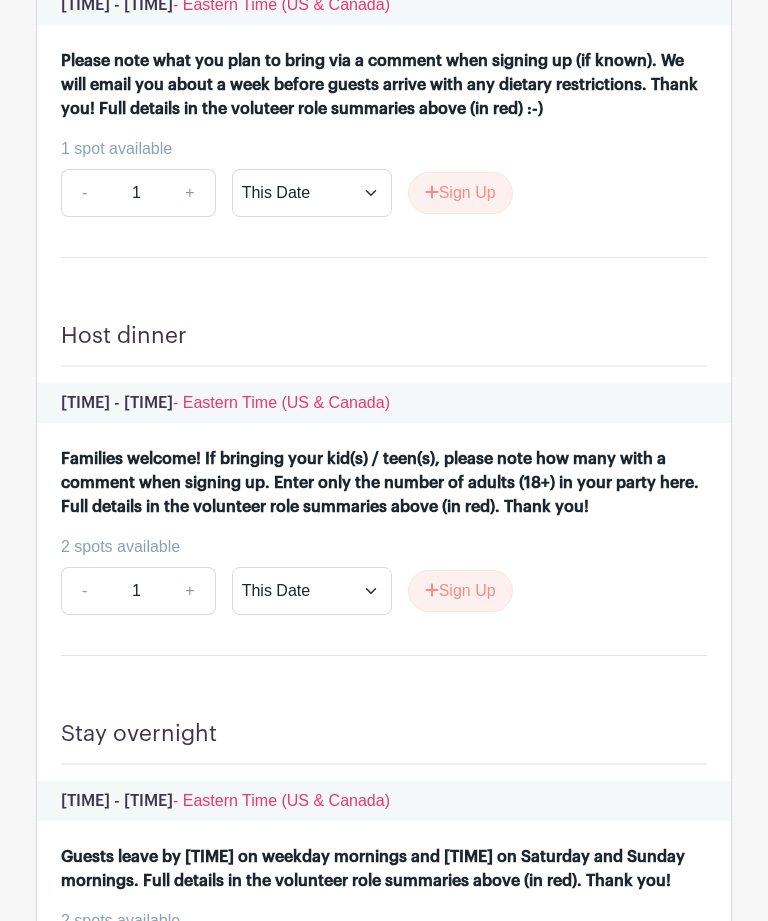 click on "Sign Up" at bounding box center (460, 591) 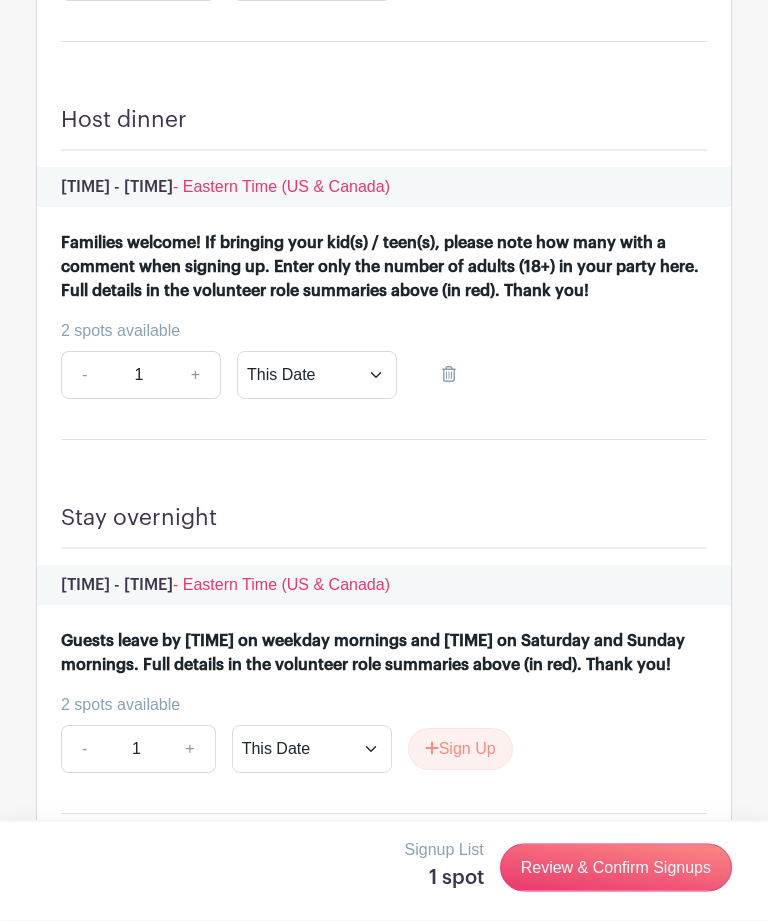 scroll, scrollTop: 2400, scrollLeft: 0, axis: vertical 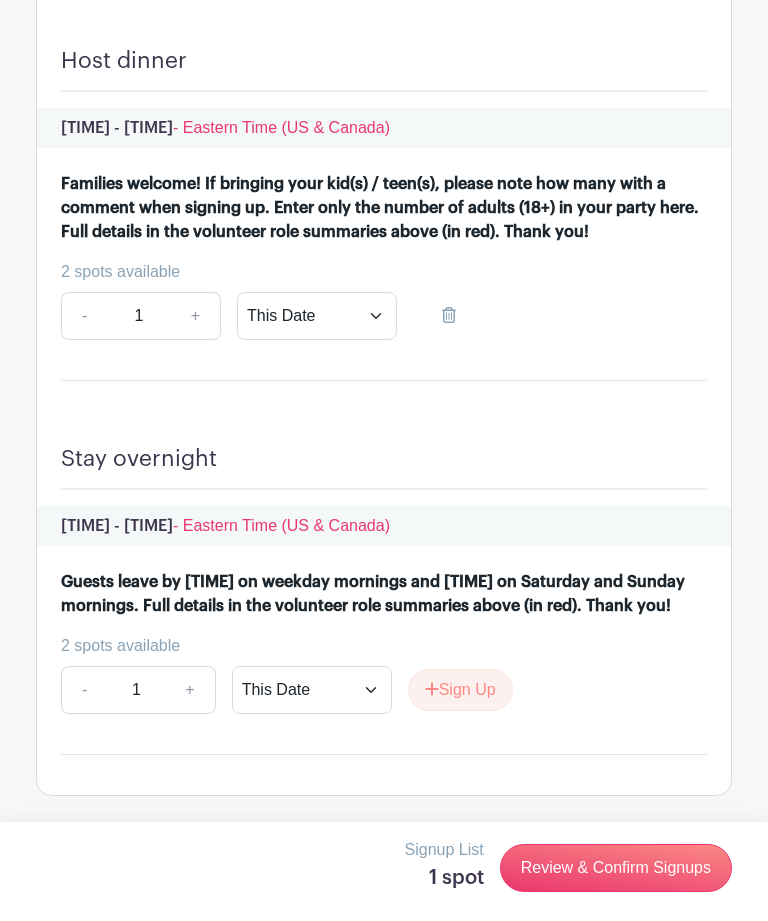 click on "Review & Confirm Signups" at bounding box center [616, 868] 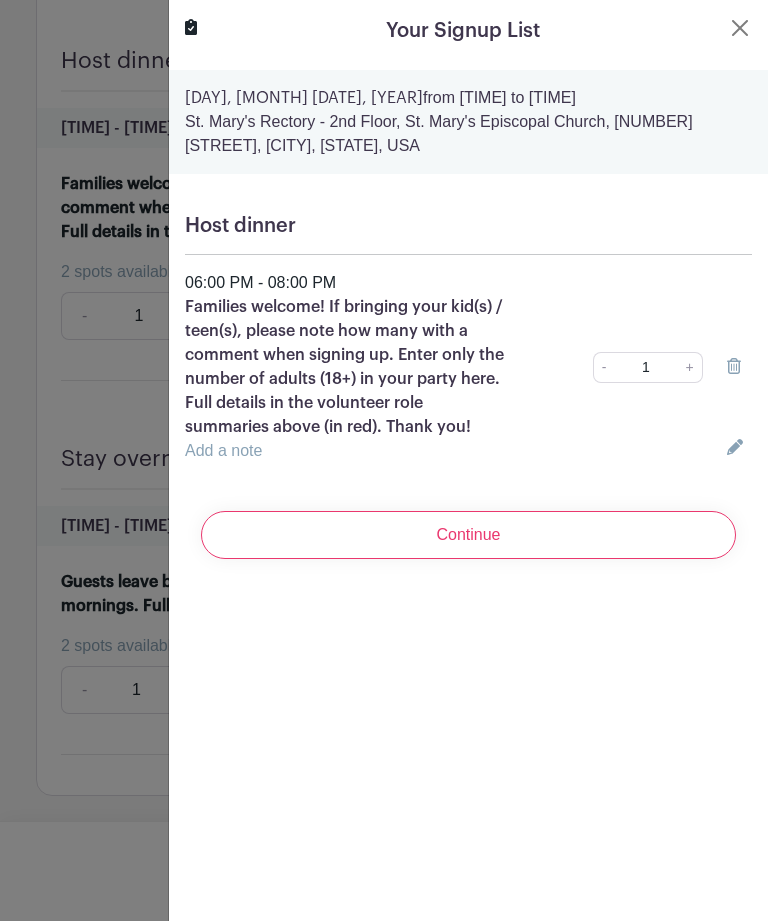 click on "Continue" at bounding box center [468, 535] 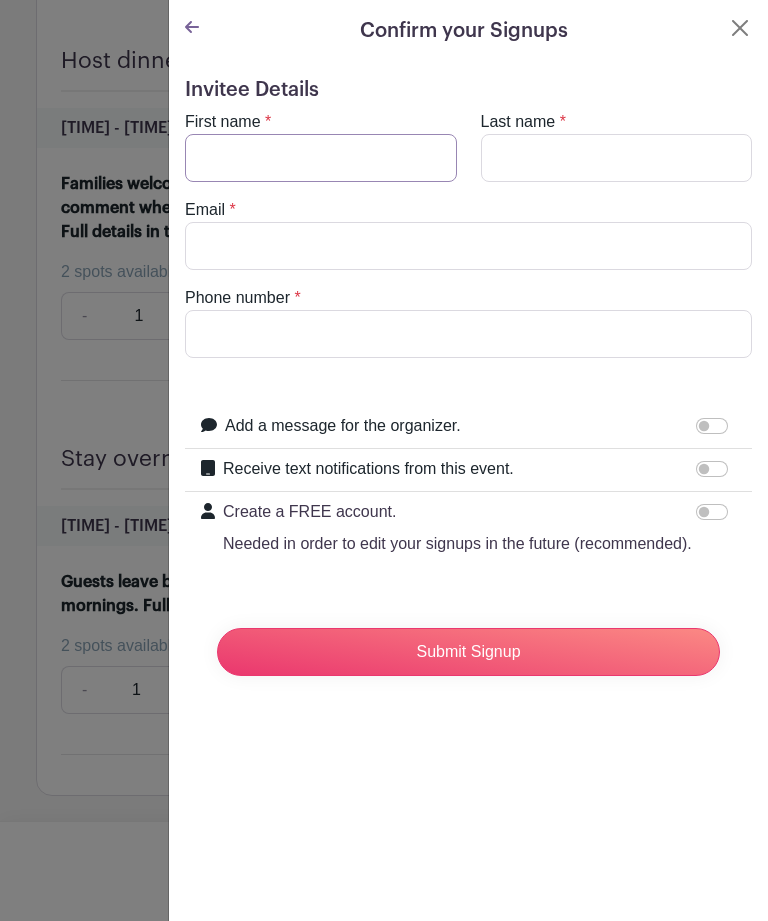 click on "First name" at bounding box center [321, 158] 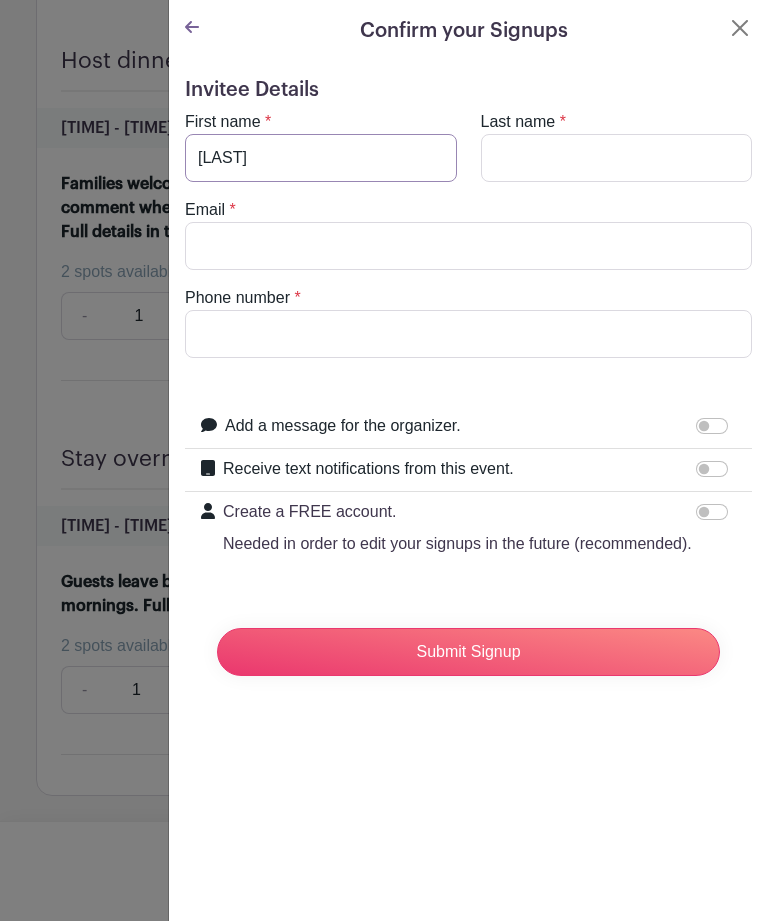 type on "[LAST]" 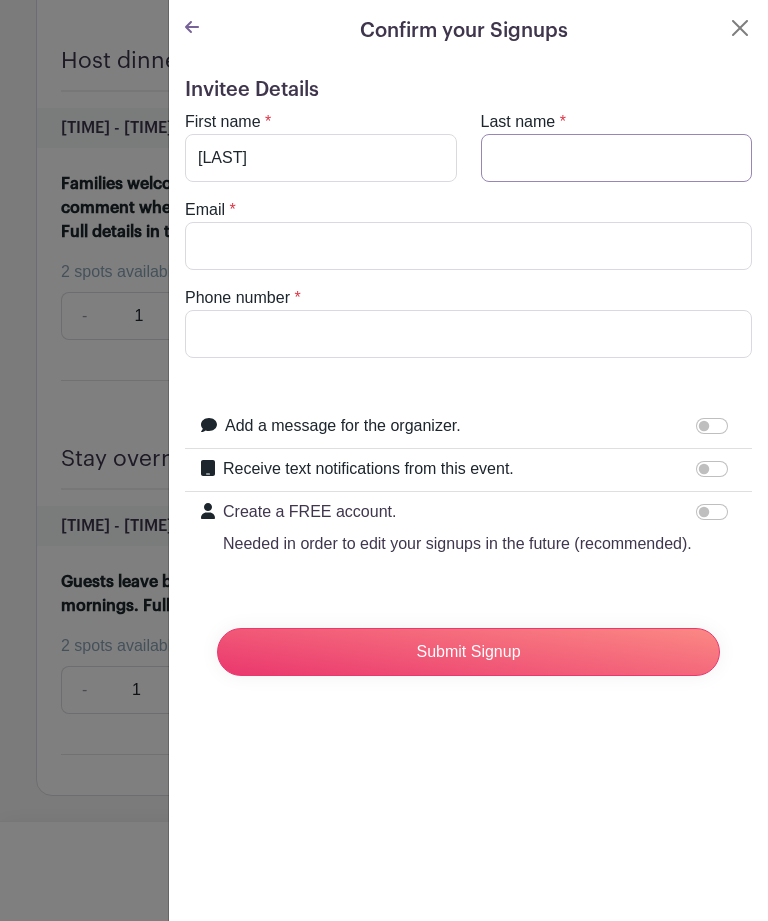 click on "Last name" at bounding box center [617, 158] 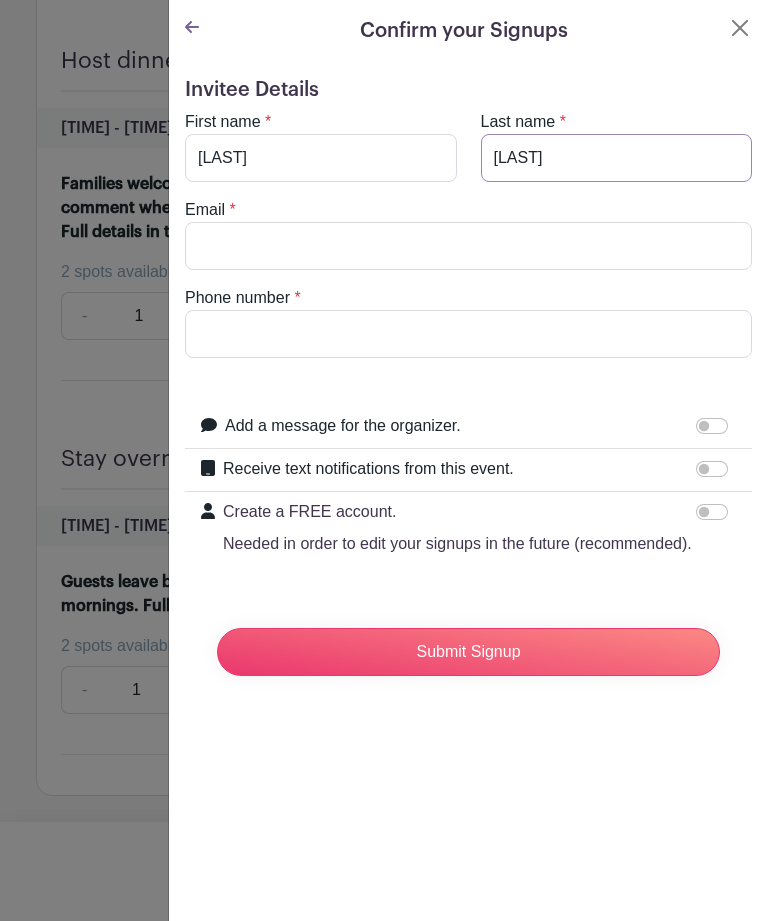type on "[LAST]" 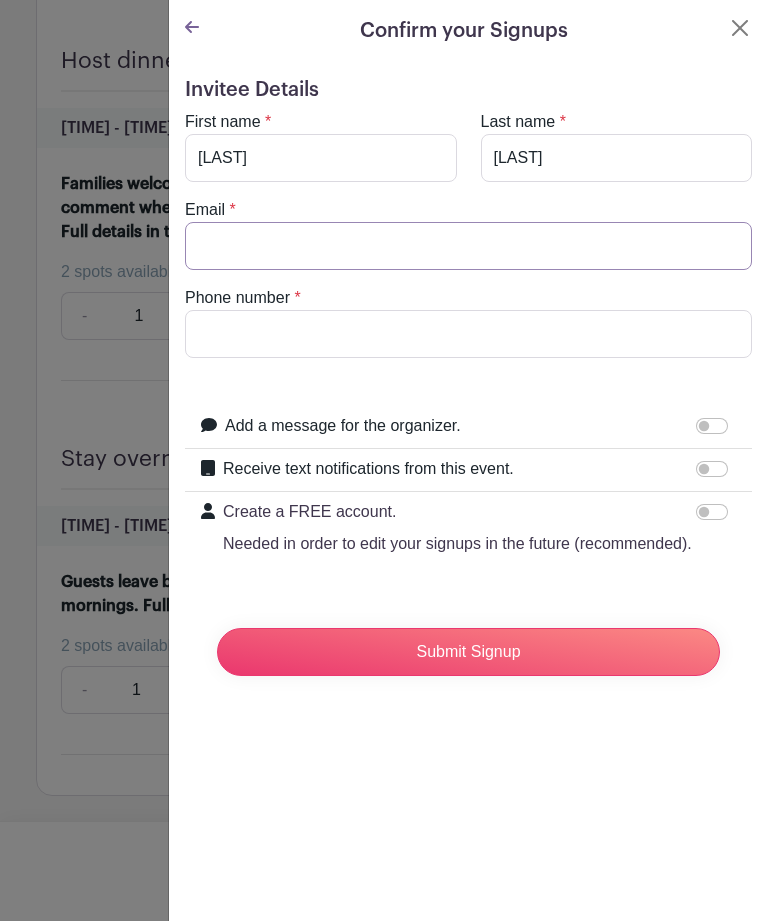 click on "Email" at bounding box center [468, 246] 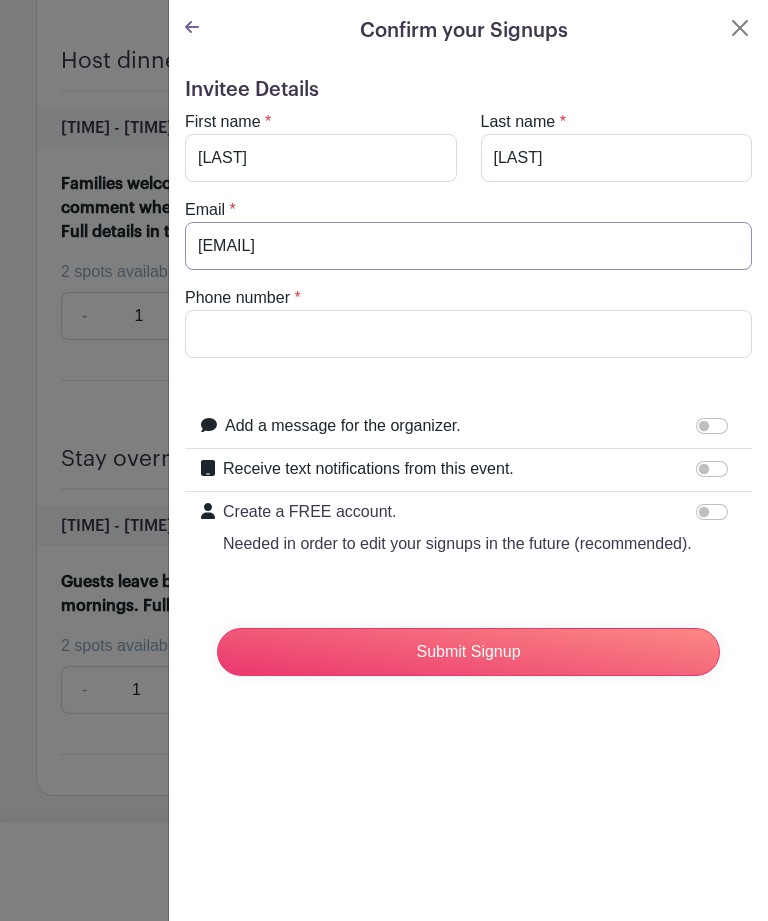 type on "[EMAIL]" 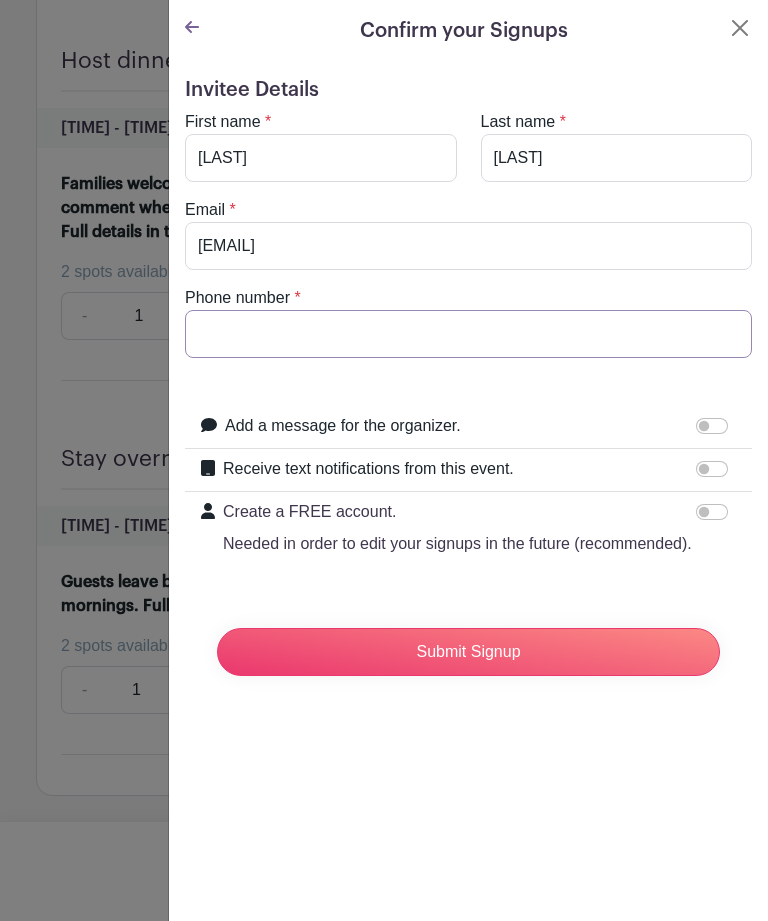 click on "Phone number" at bounding box center (468, 334) 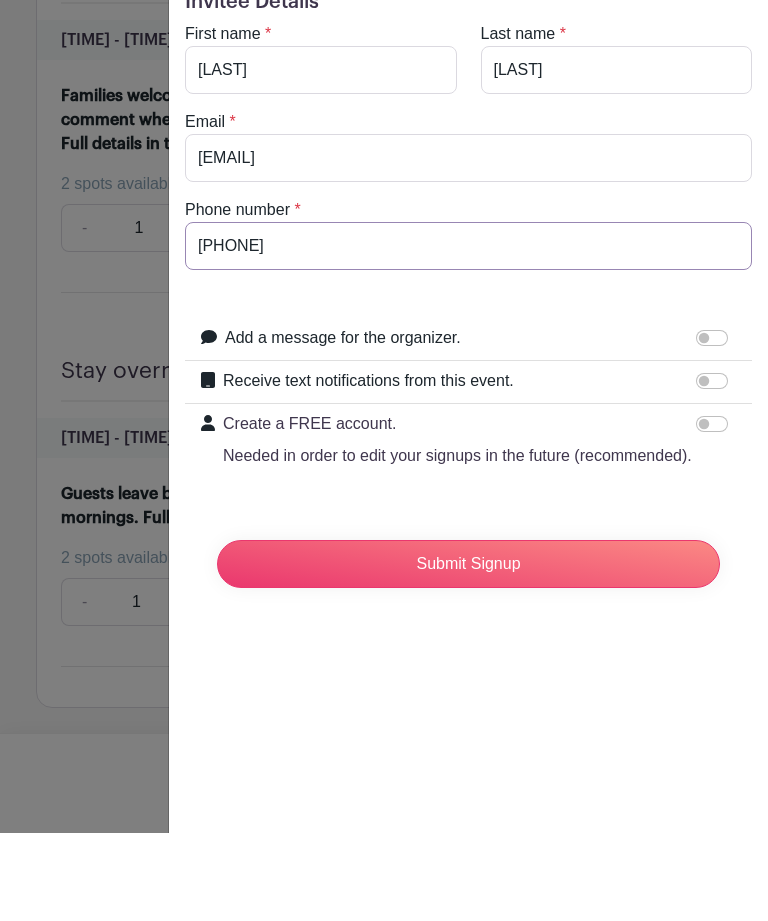 type on "[PHONE]" 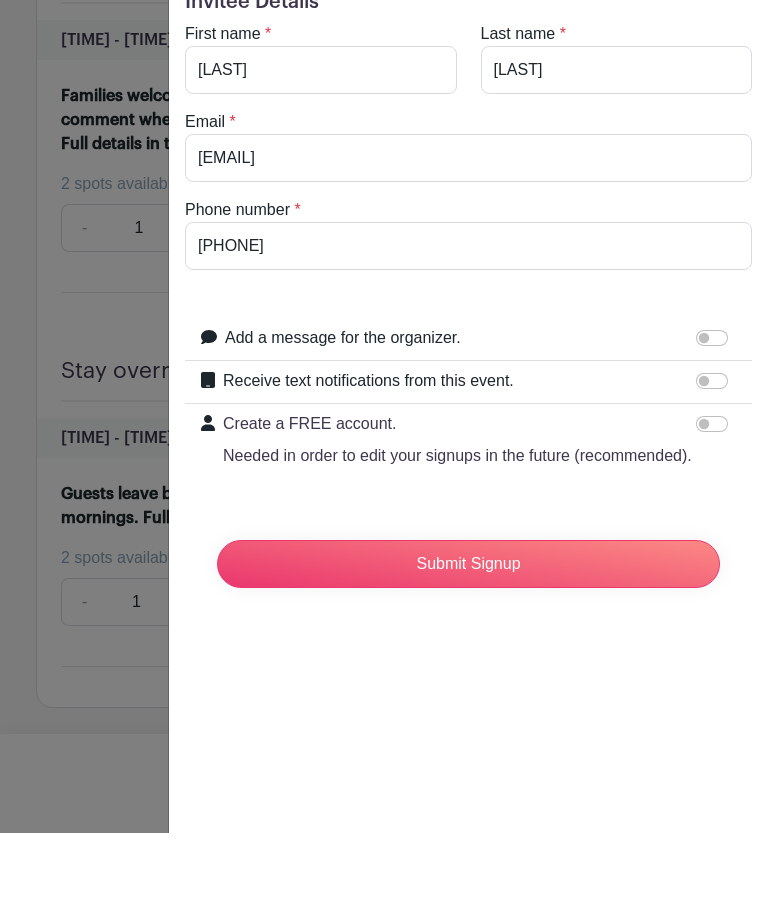 click on "Submit Signup" at bounding box center [468, 652] 